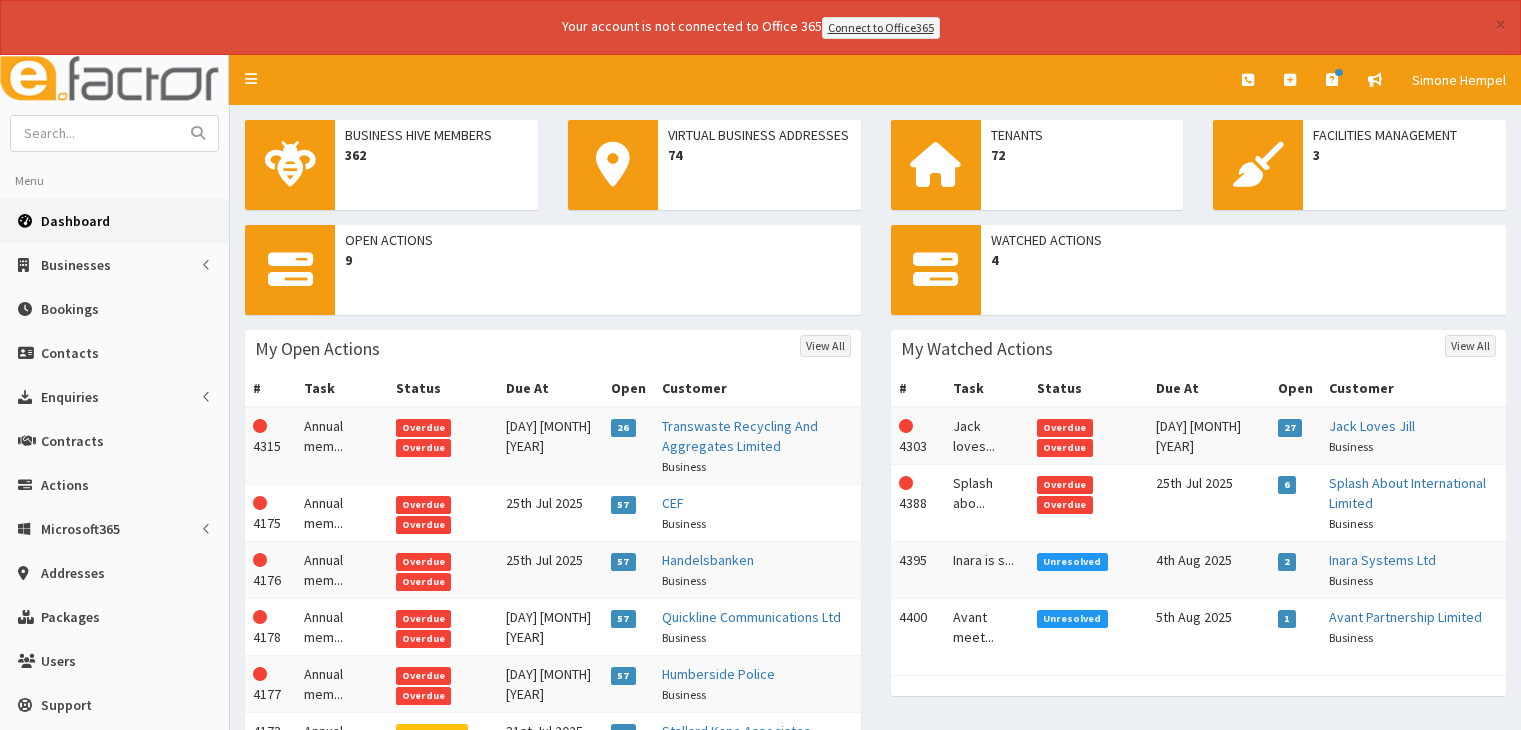 scroll, scrollTop: 263, scrollLeft: 0, axis: vertical 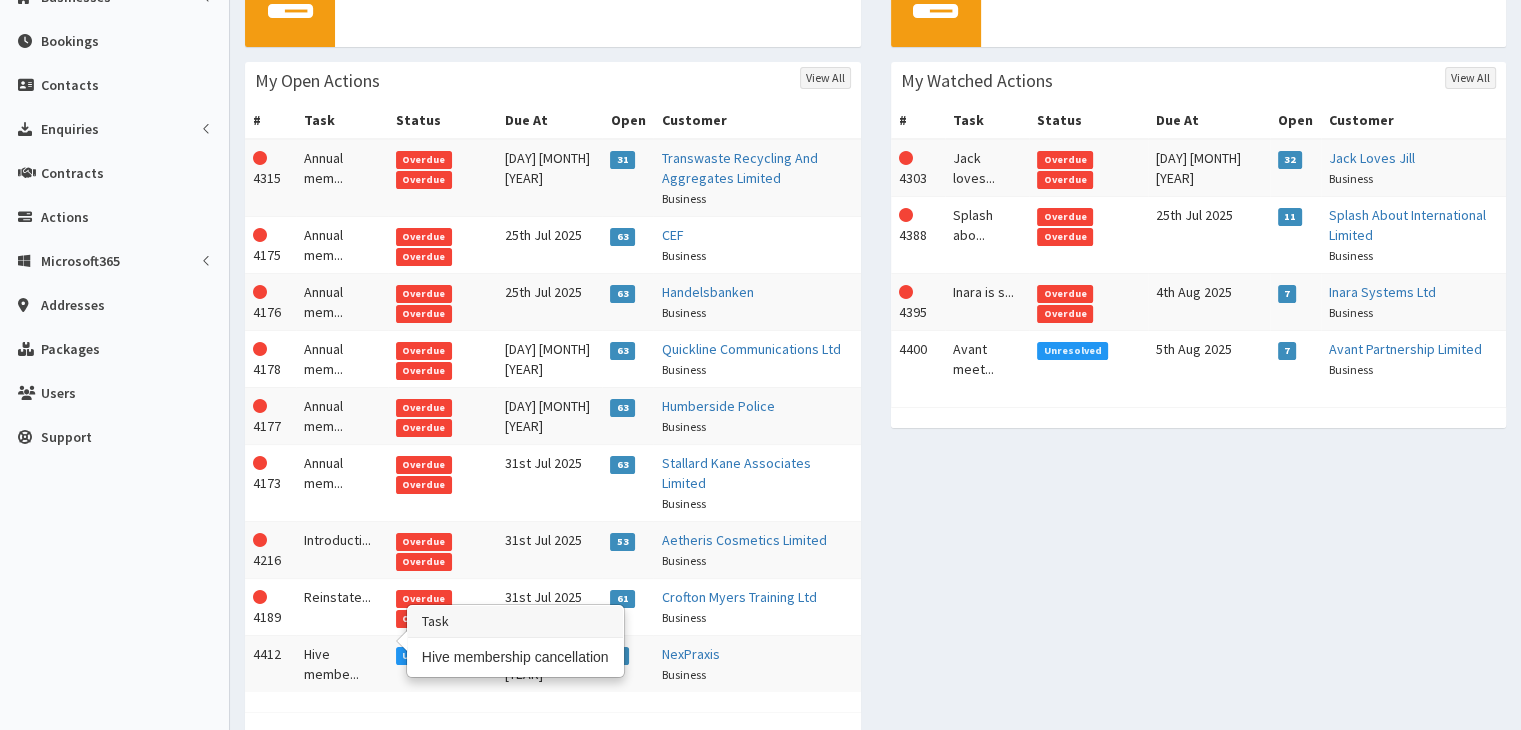 click on "Hive membe..." at bounding box center [342, 663] 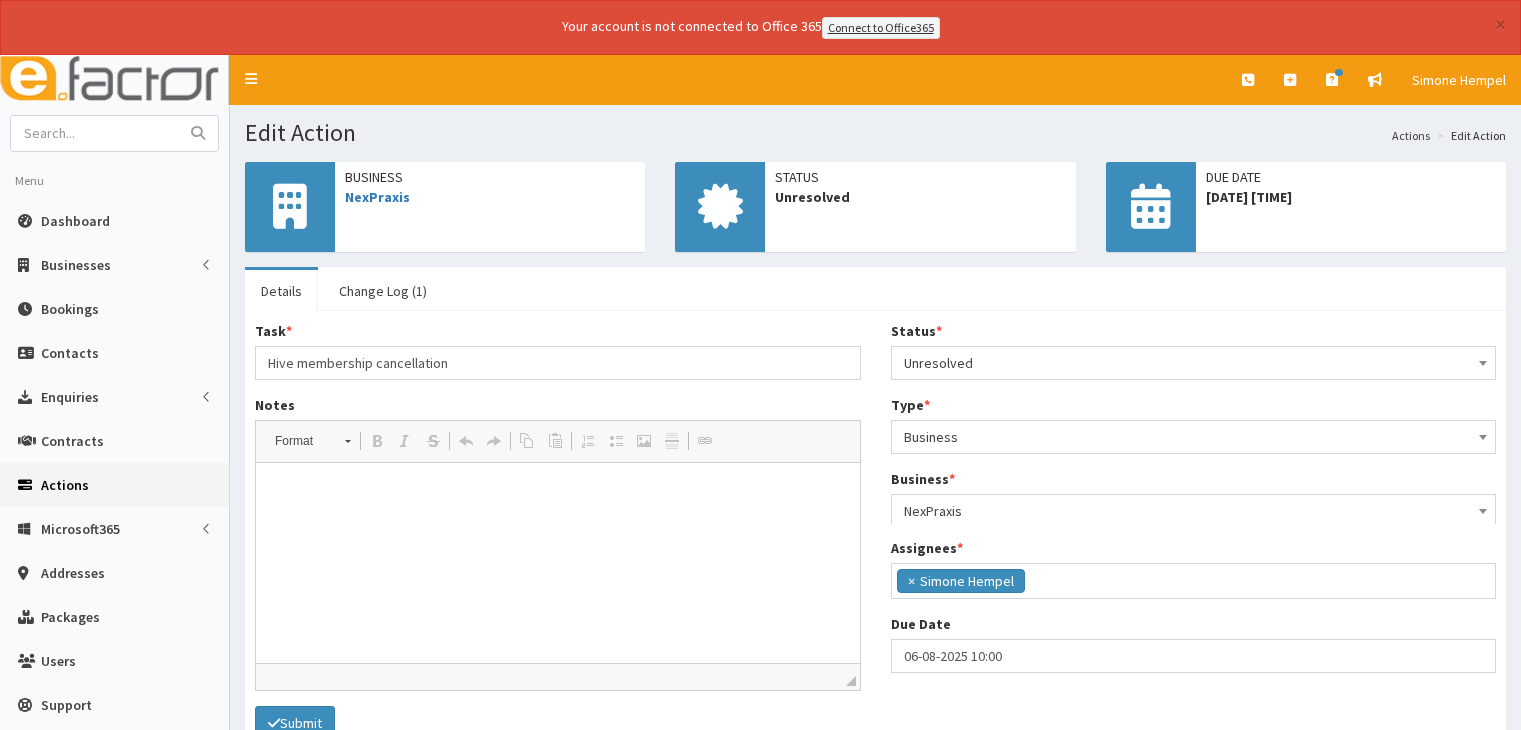scroll, scrollTop: 0, scrollLeft: 0, axis: both 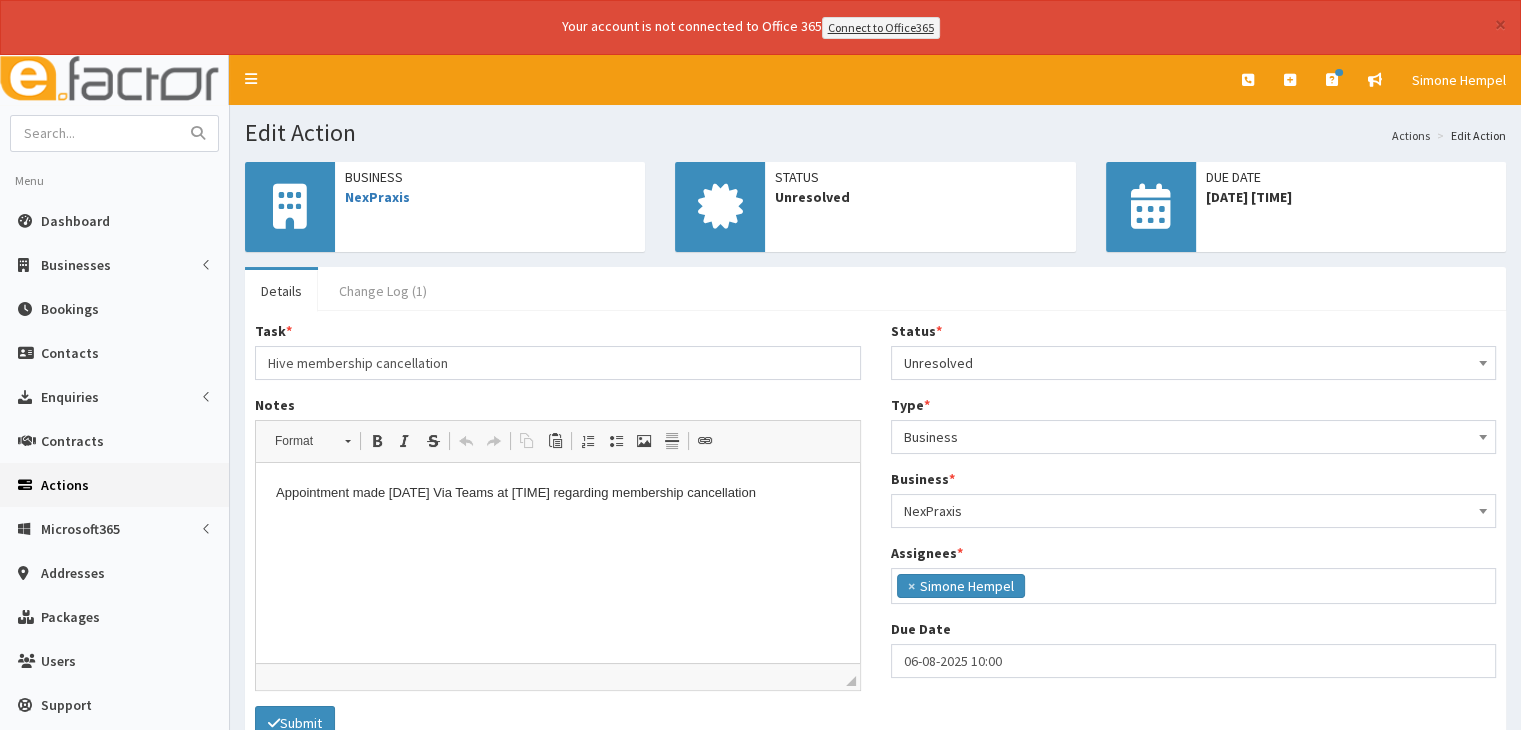 click on "Change Log (1)" at bounding box center [383, 291] 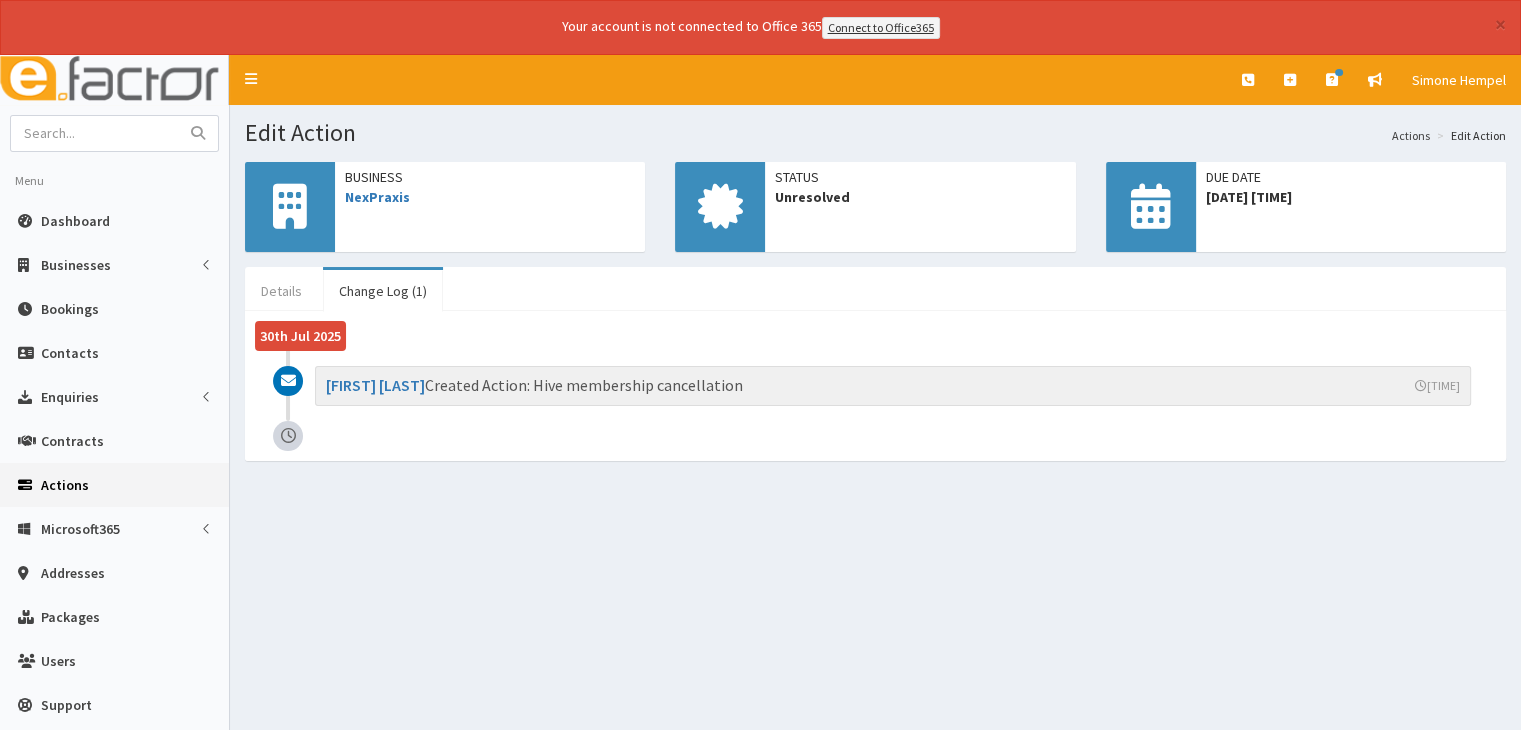 click on "Details" at bounding box center (281, 291) 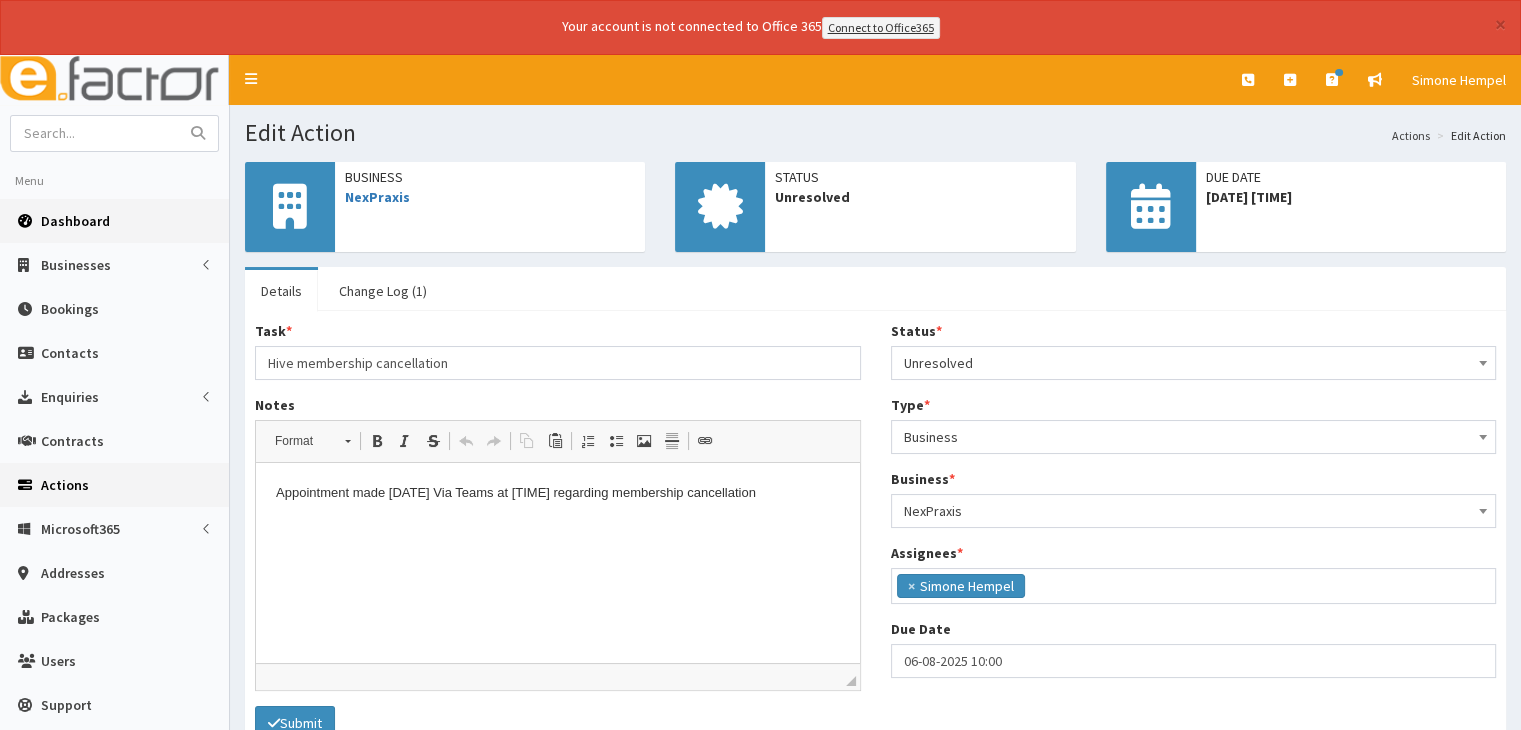 click on "Dashboard" at bounding box center [114, 221] 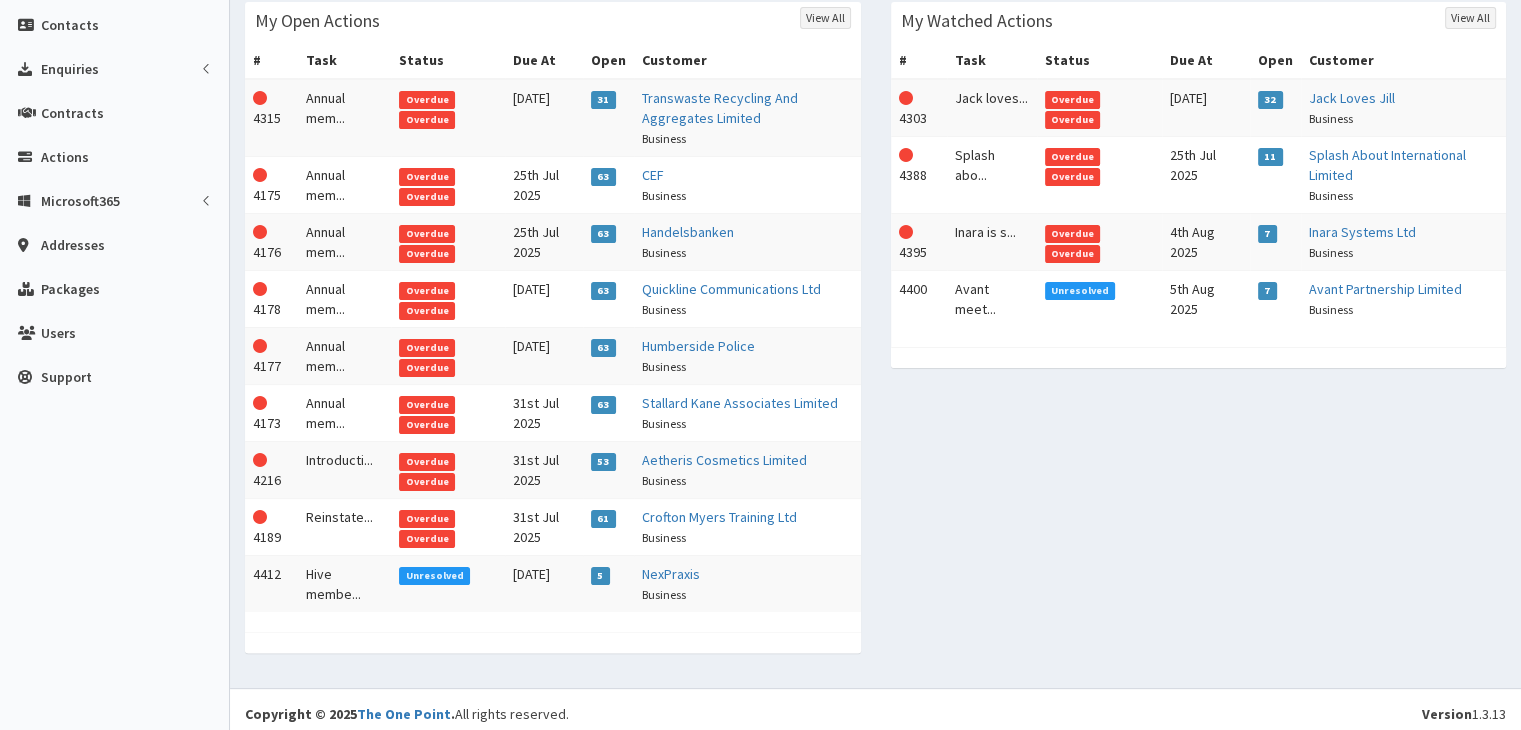 scroll, scrollTop: 334, scrollLeft: 0, axis: vertical 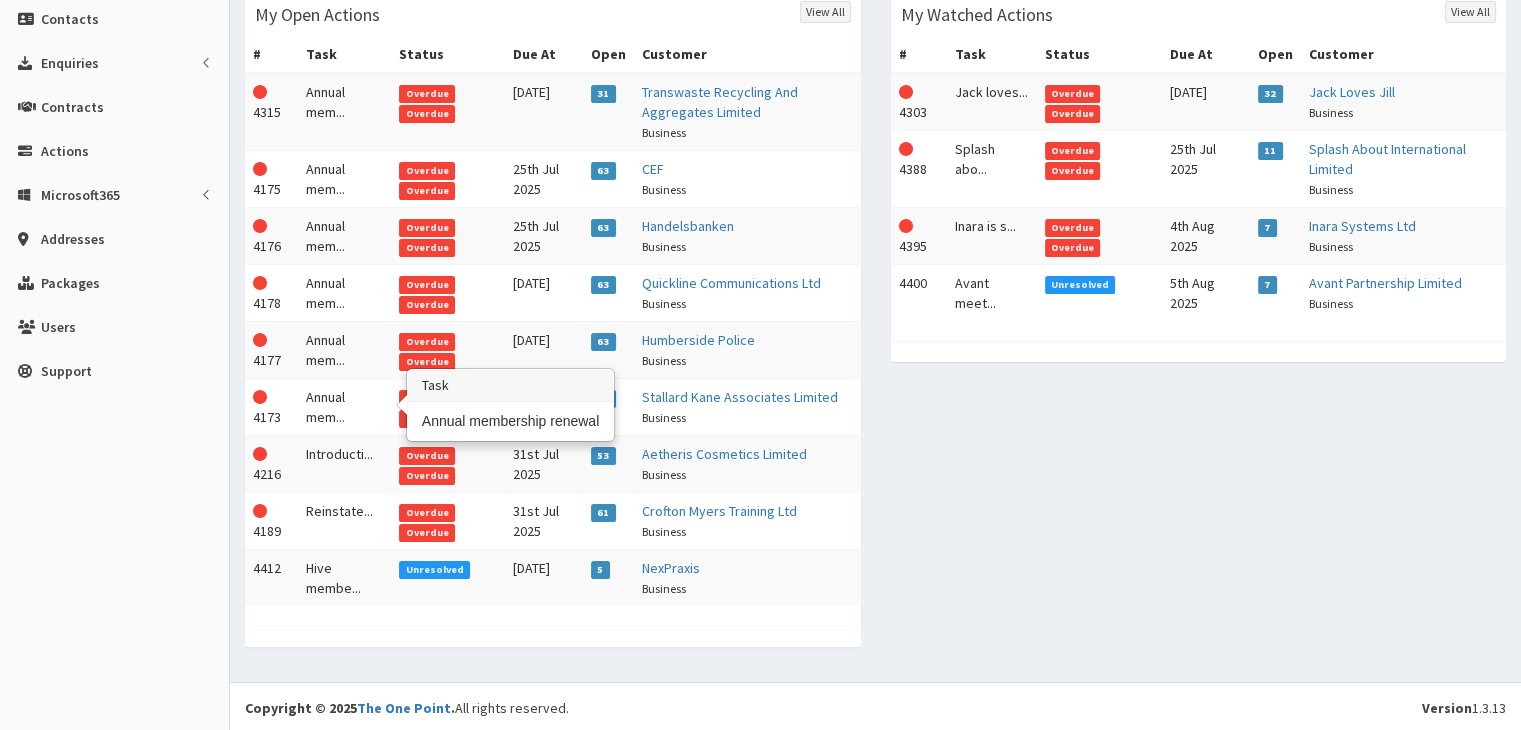 click on "Annual mem..." at bounding box center [345, 406] 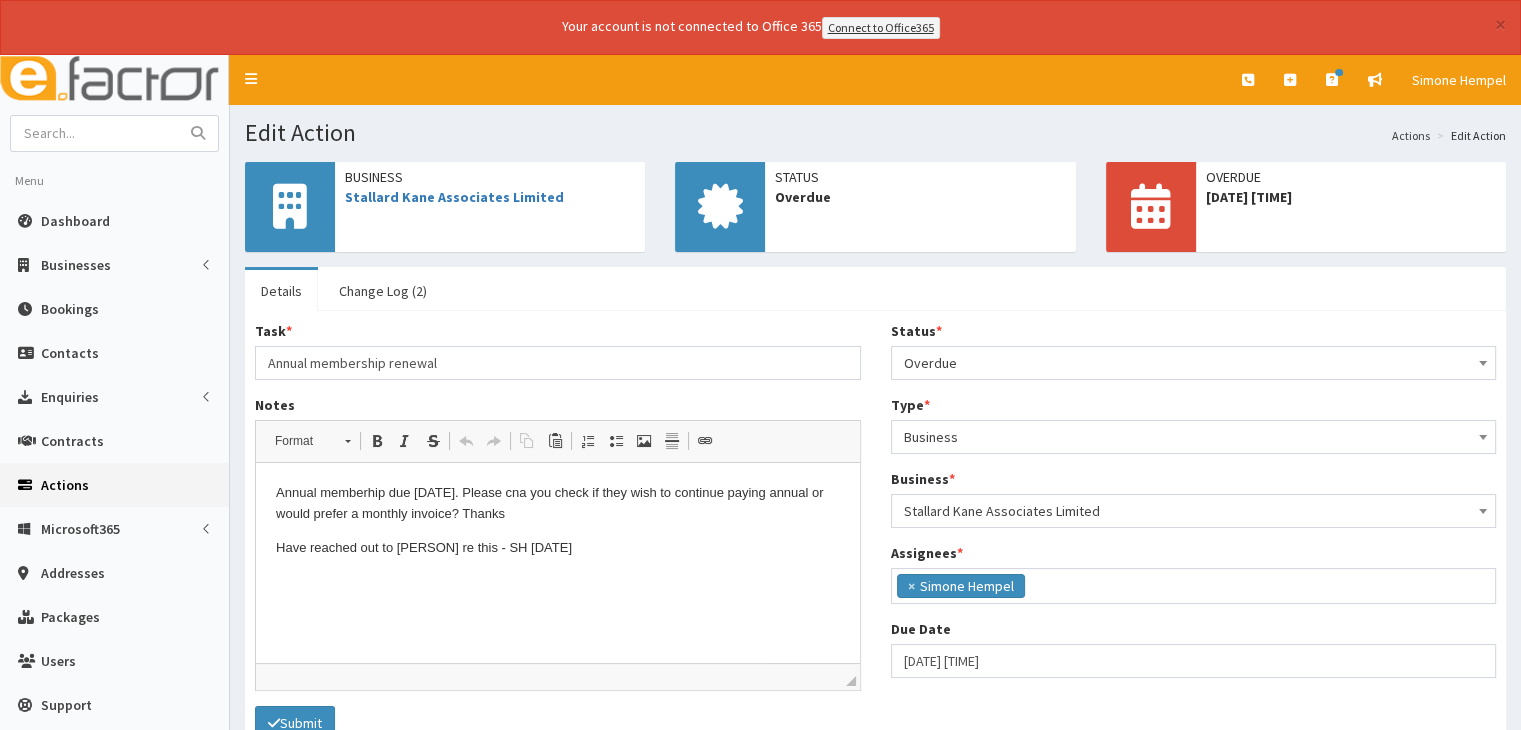 scroll, scrollTop: 0, scrollLeft: 0, axis: both 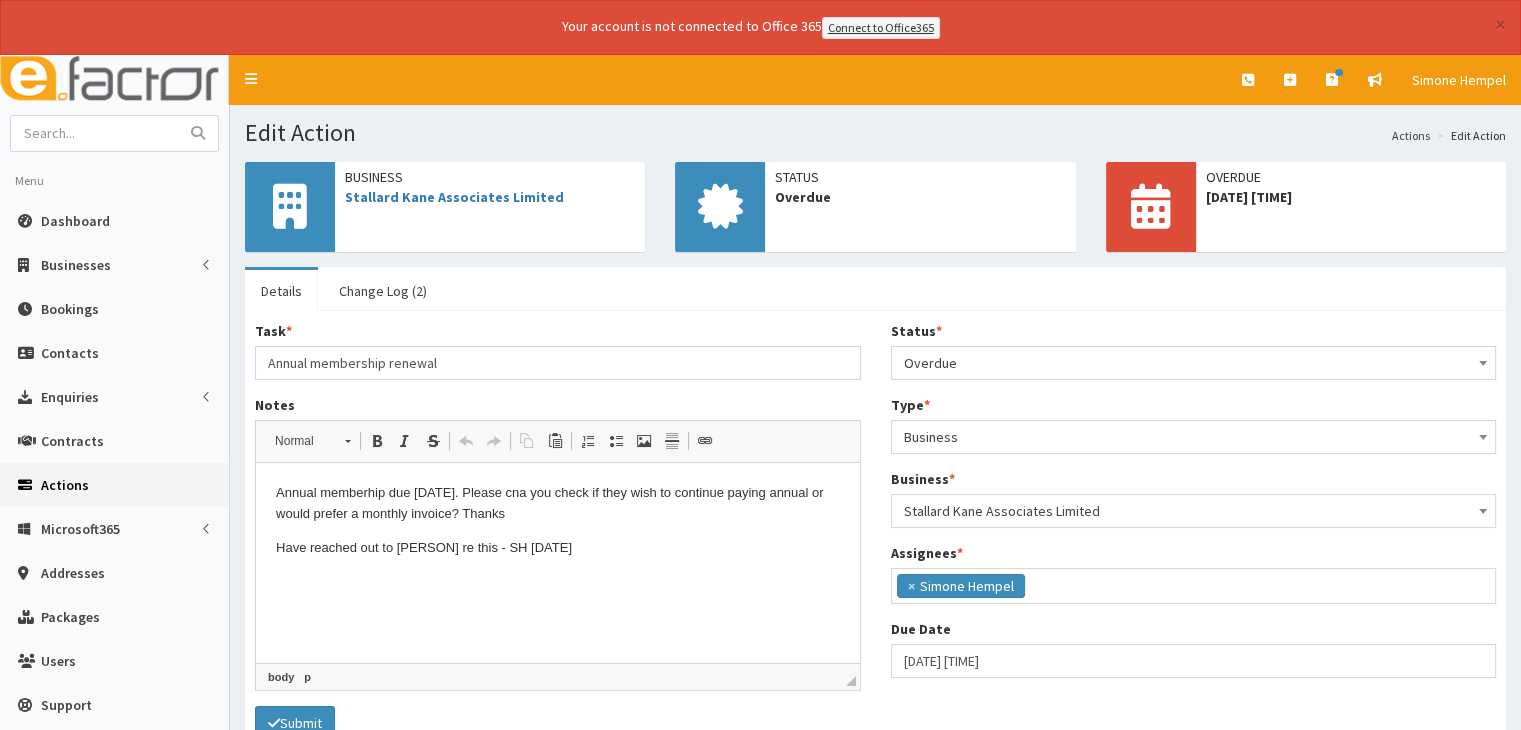 click on "Have reached out to [PERSON] re this - SH [DATE]" at bounding box center (558, 548) 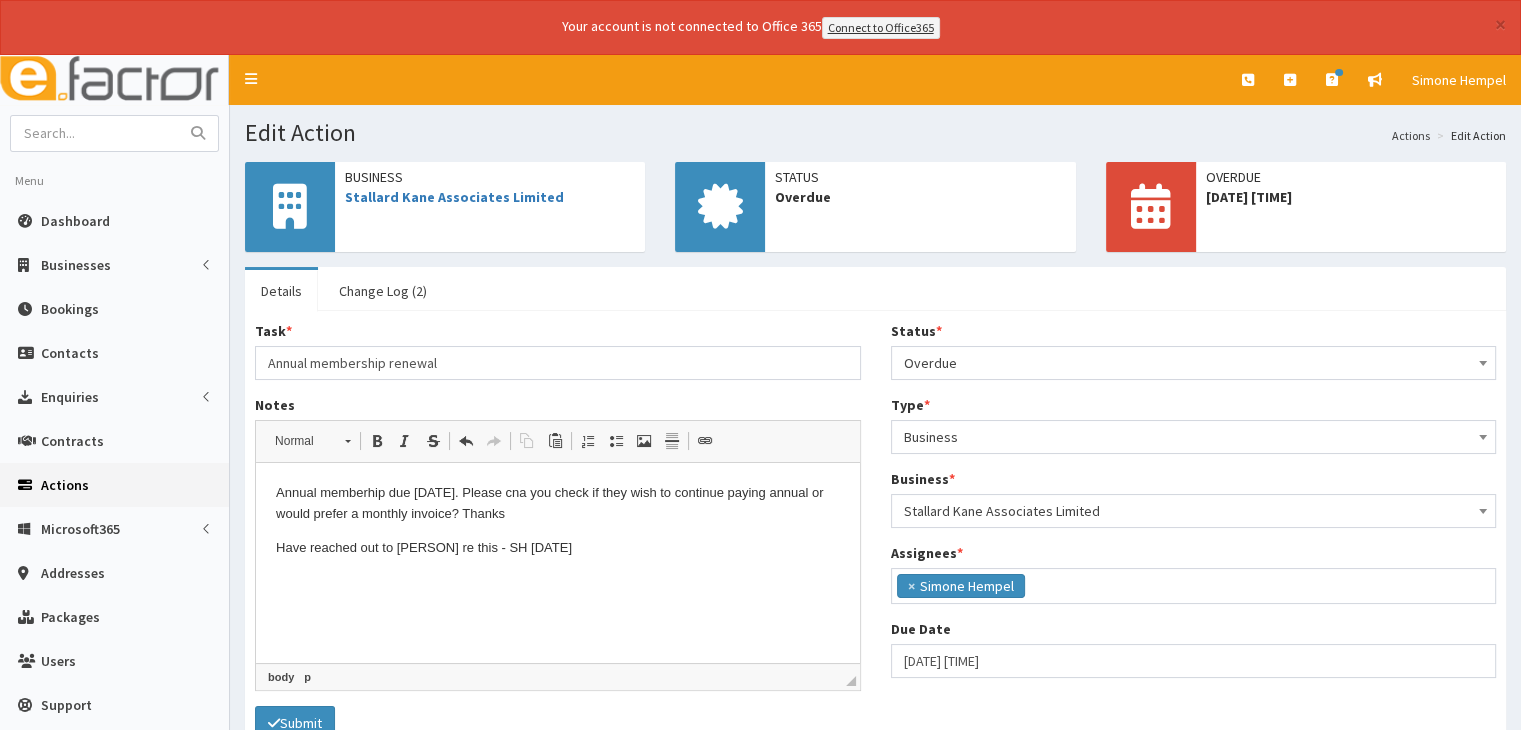 type 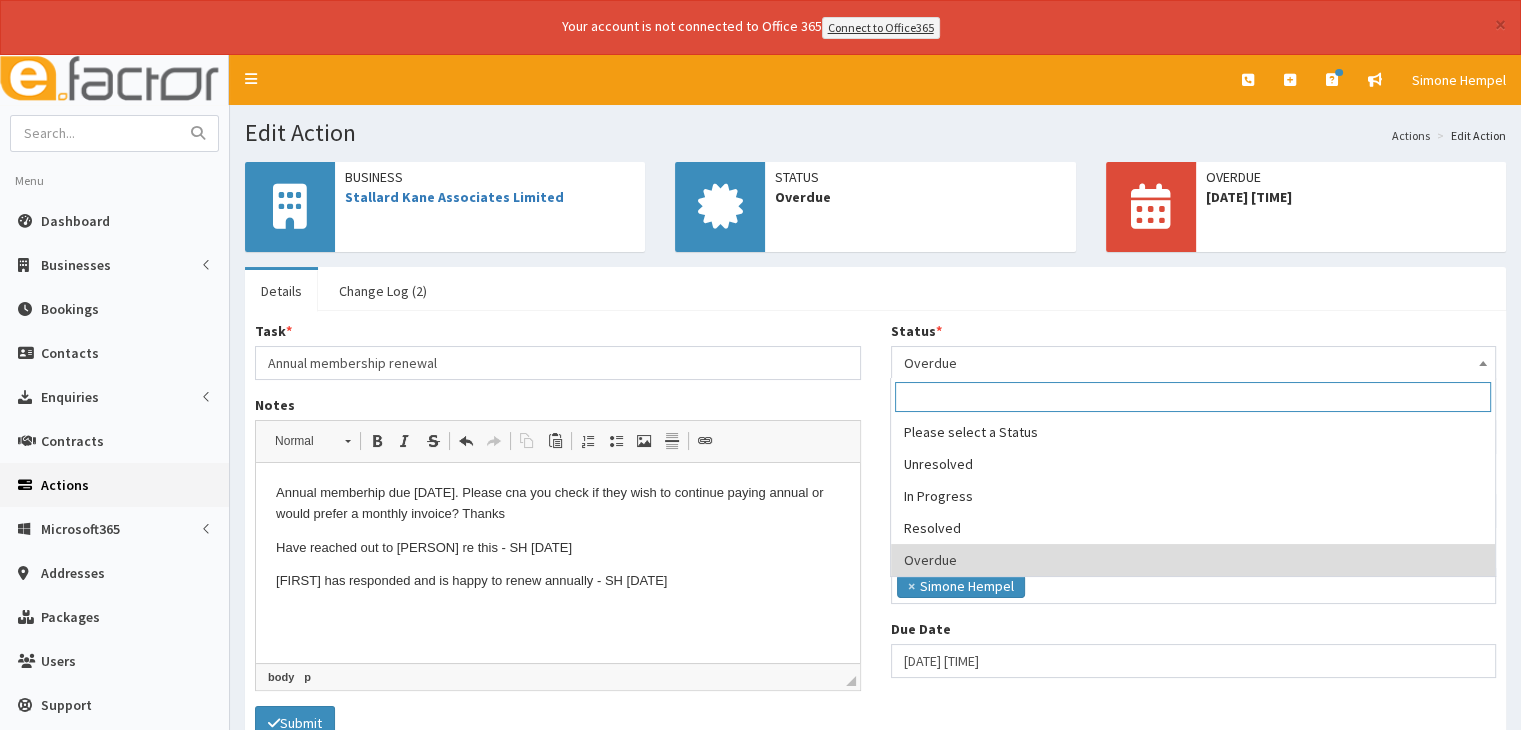 click on "Overdue" at bounding box center [1194, 363] 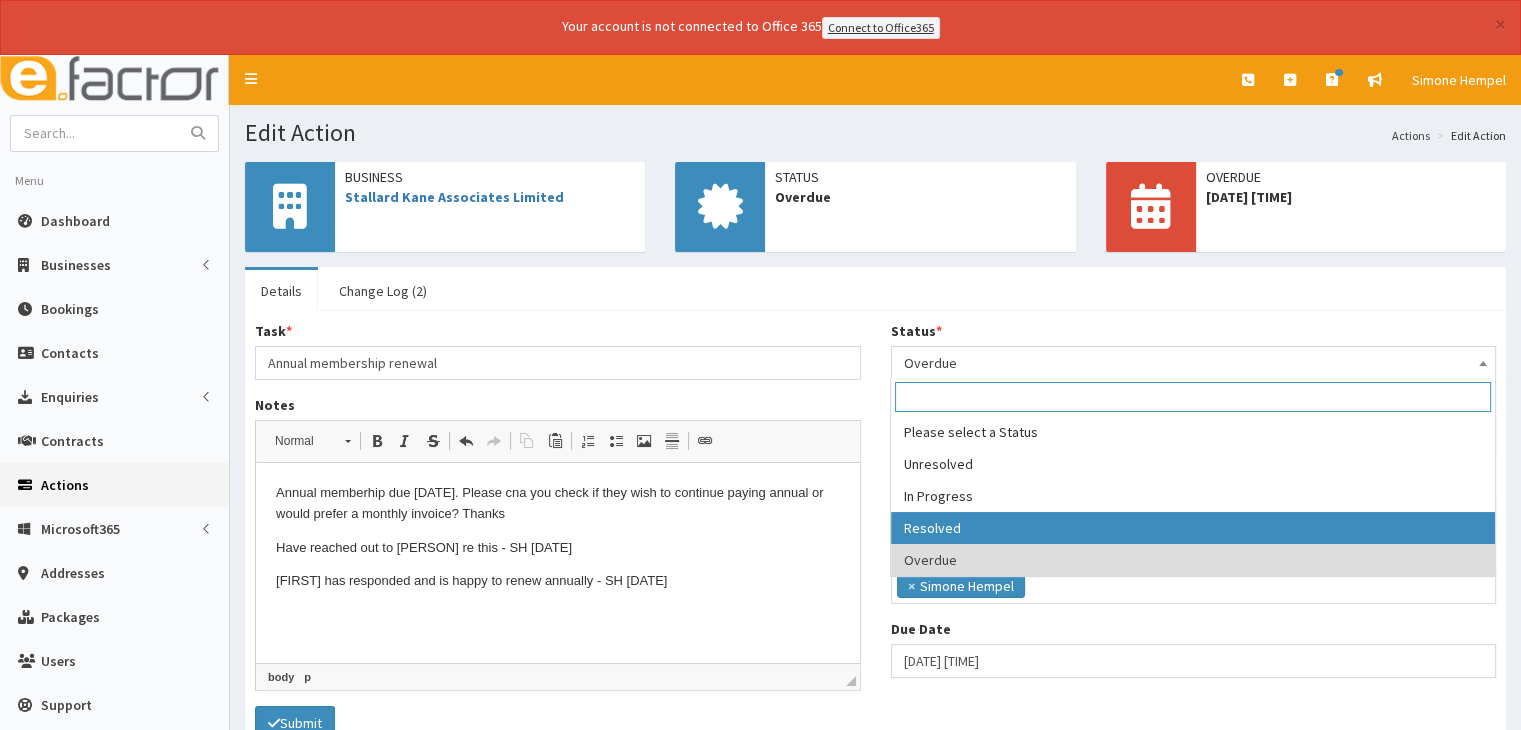 select on "3" 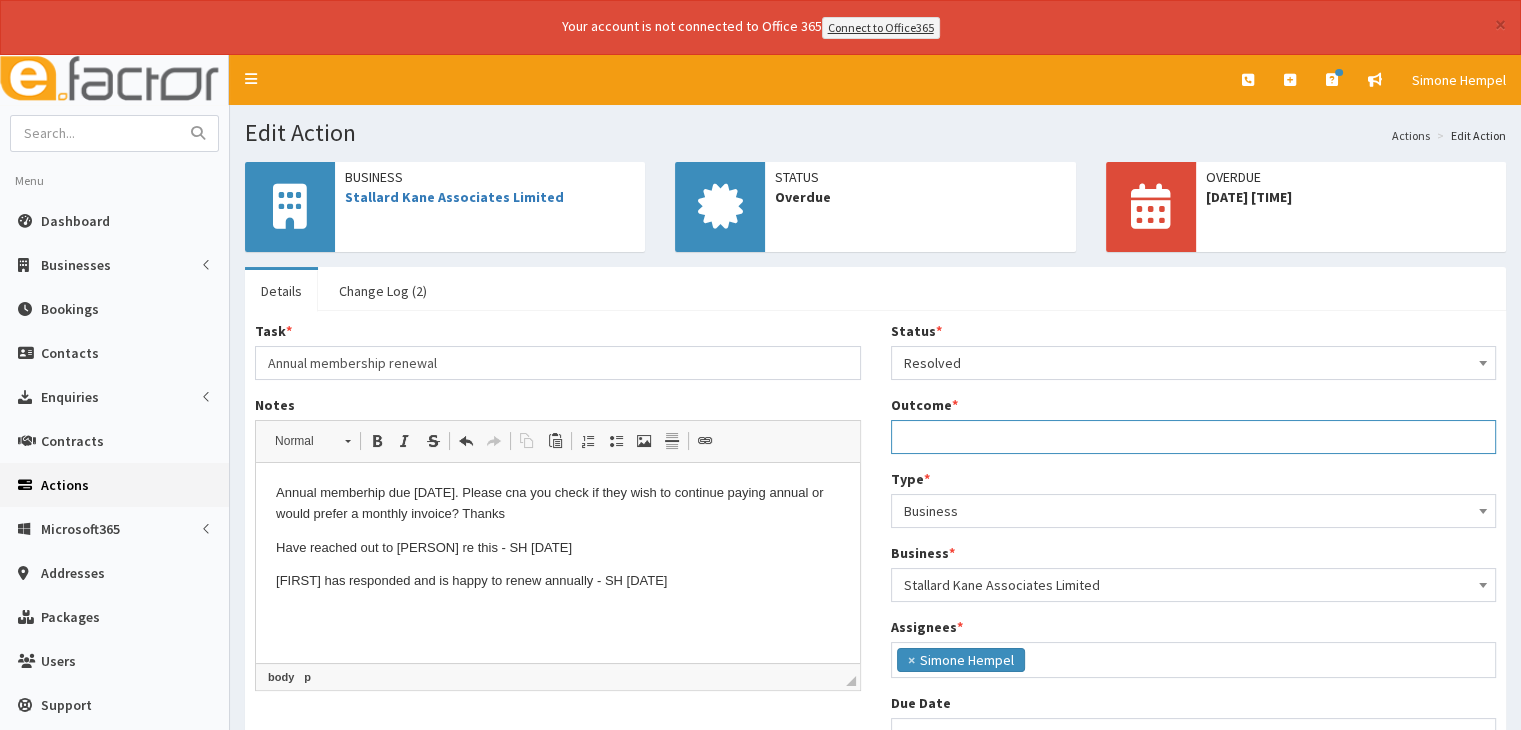 click on "Outcome  *" at bounding box center (1194, 437) 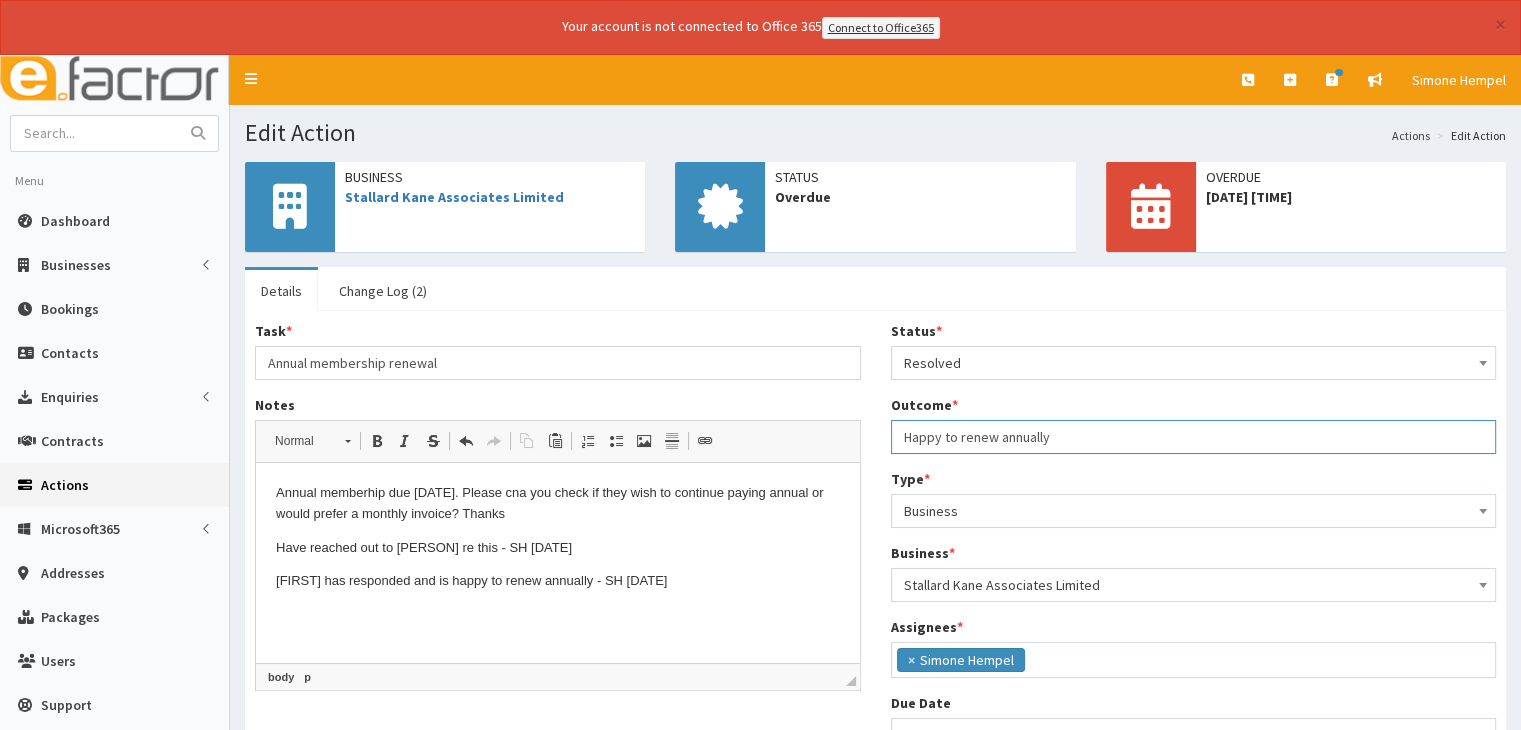 scroll, scrollTop: 165, scrollLeft: 0, axis: vertical 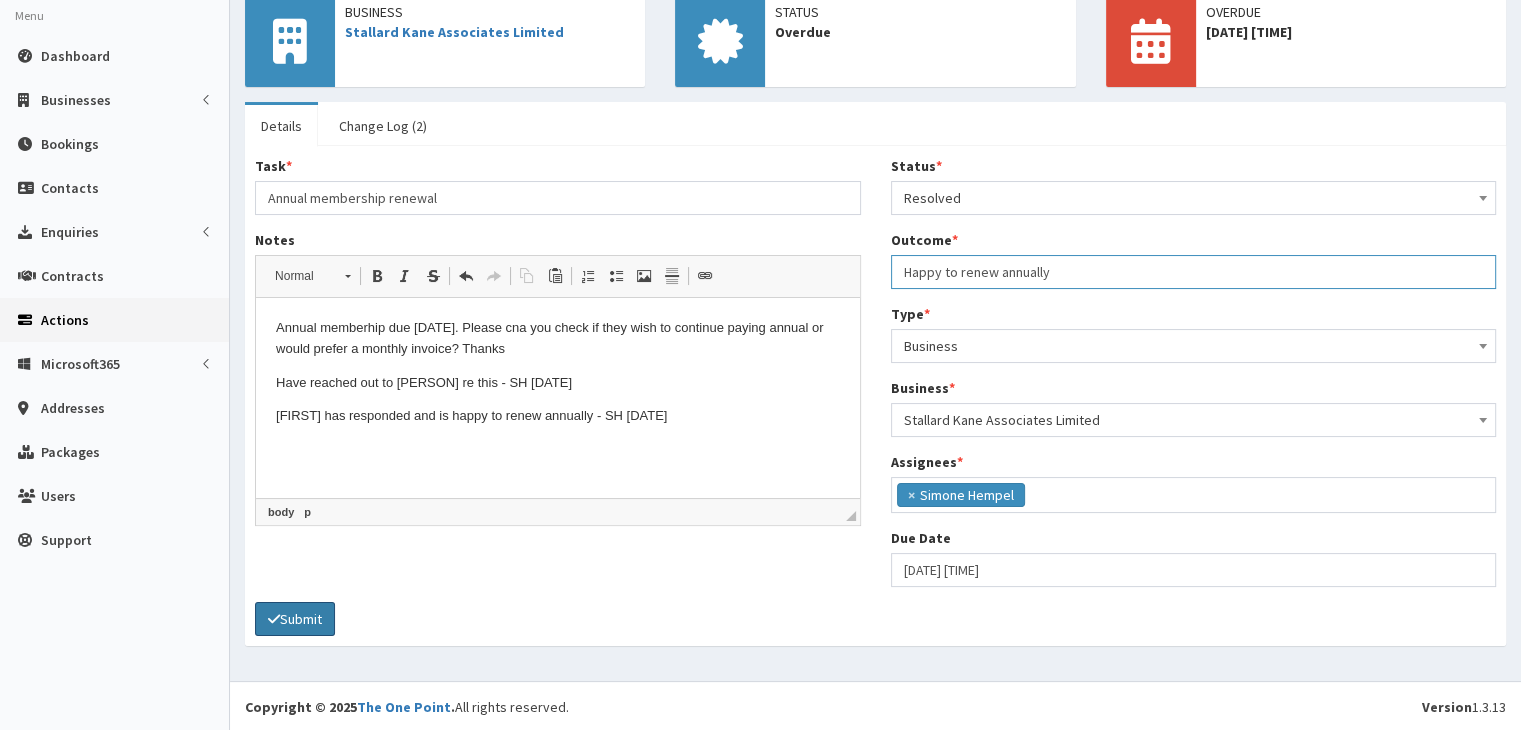 type on "Happy to renew annually" 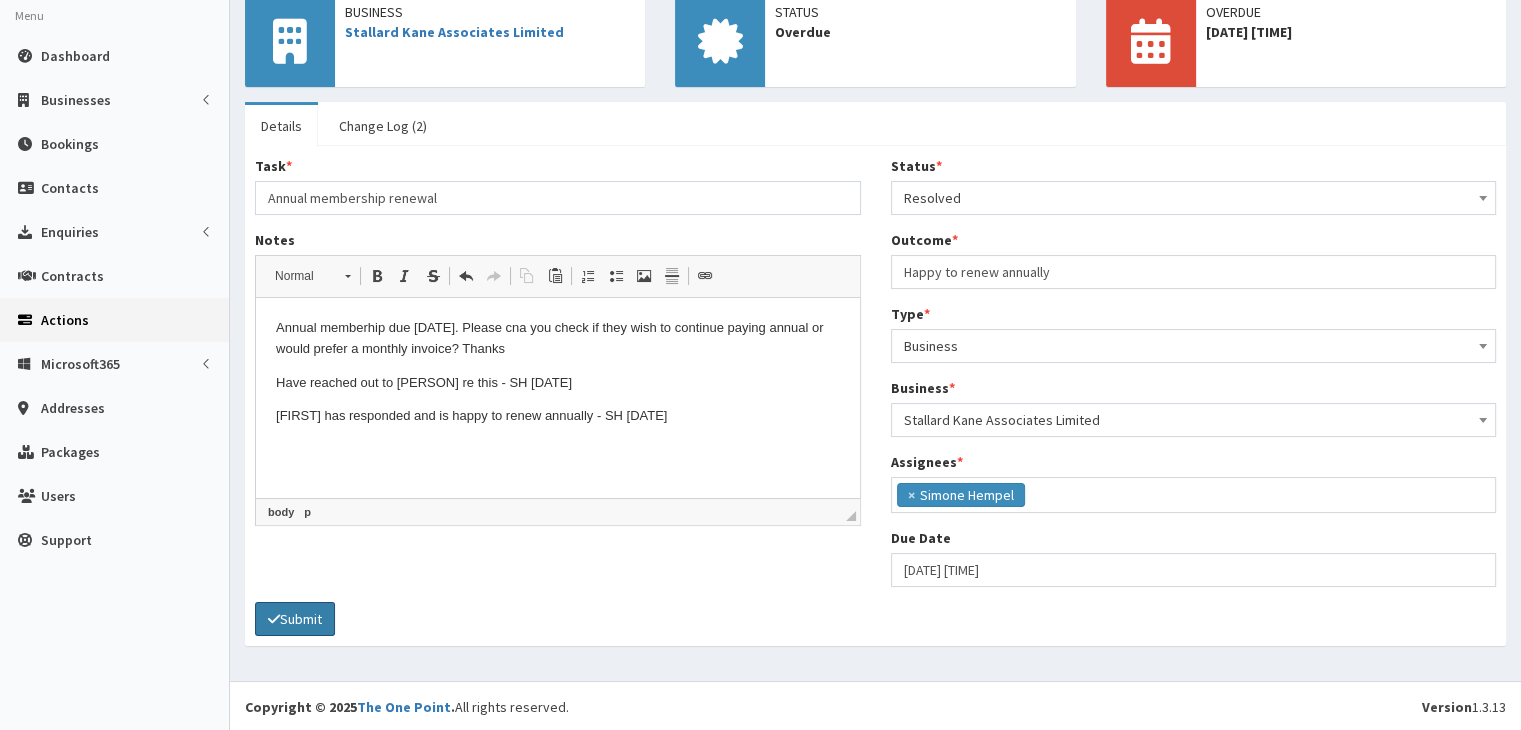 click on "Submit" at bounding box center [295, 619] 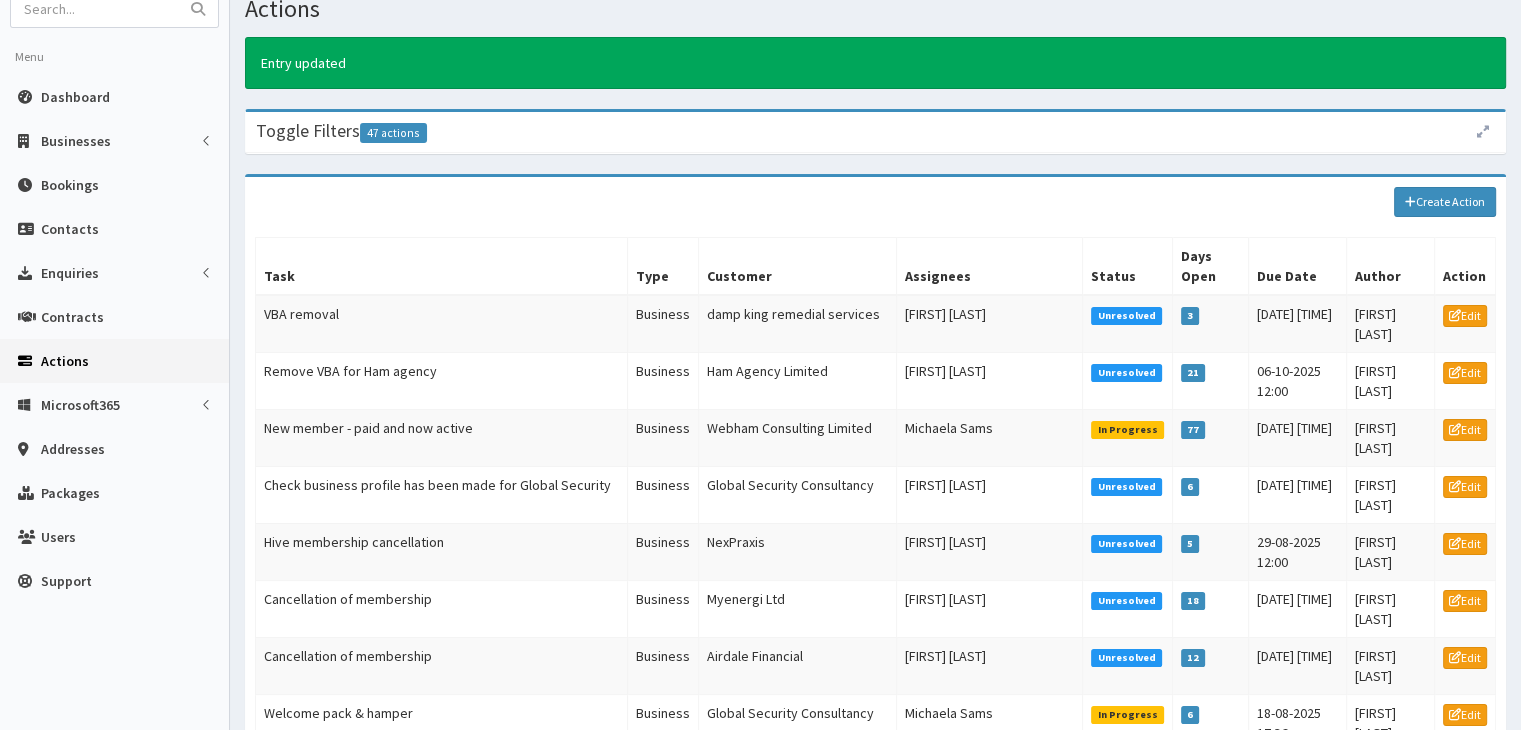 scroll, scrollTop: 0, scrollLeft: 0, axis: both 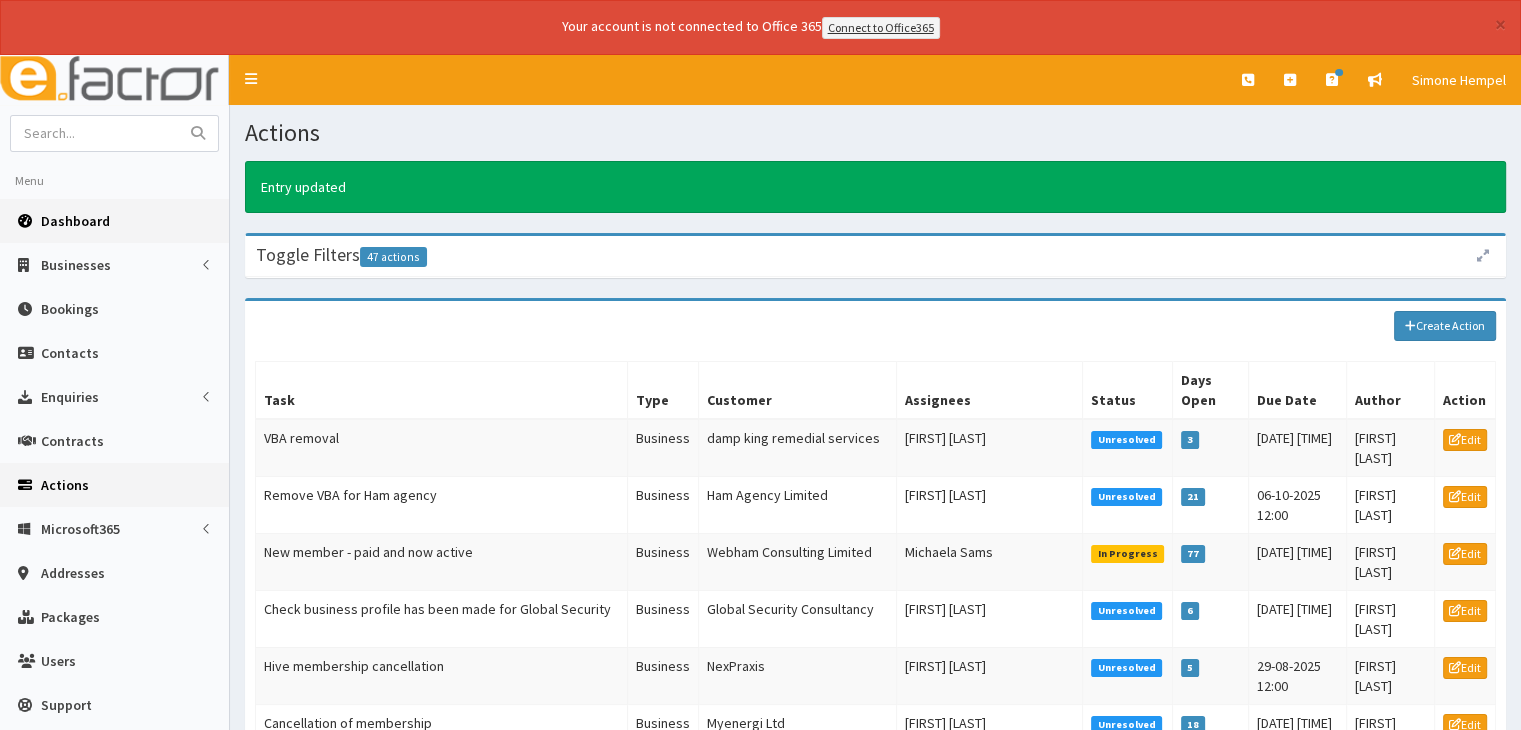 click on "Dashboard" at bounding box center (114, 221) 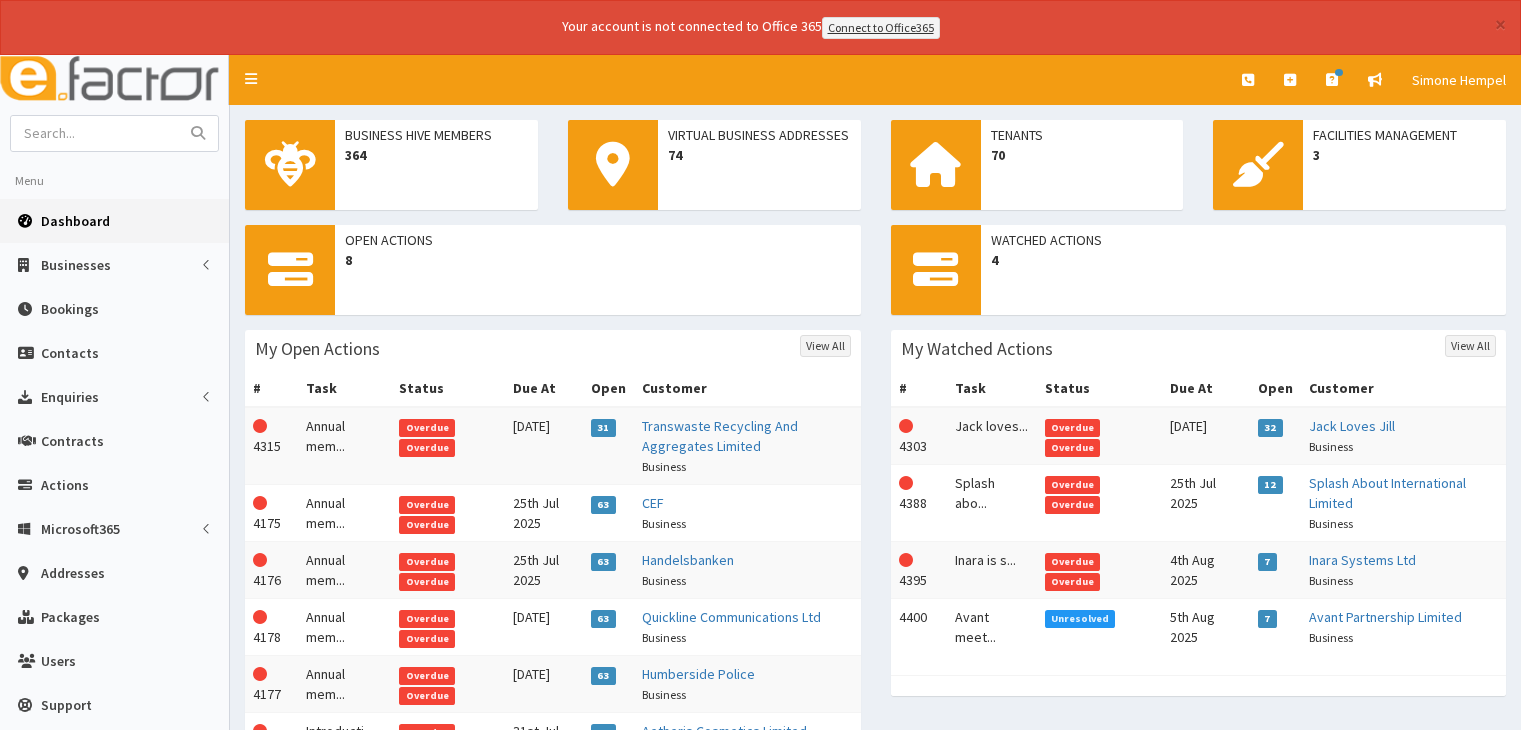 scroll, scrollTop: 0, scrollLeft: 0, axis: both 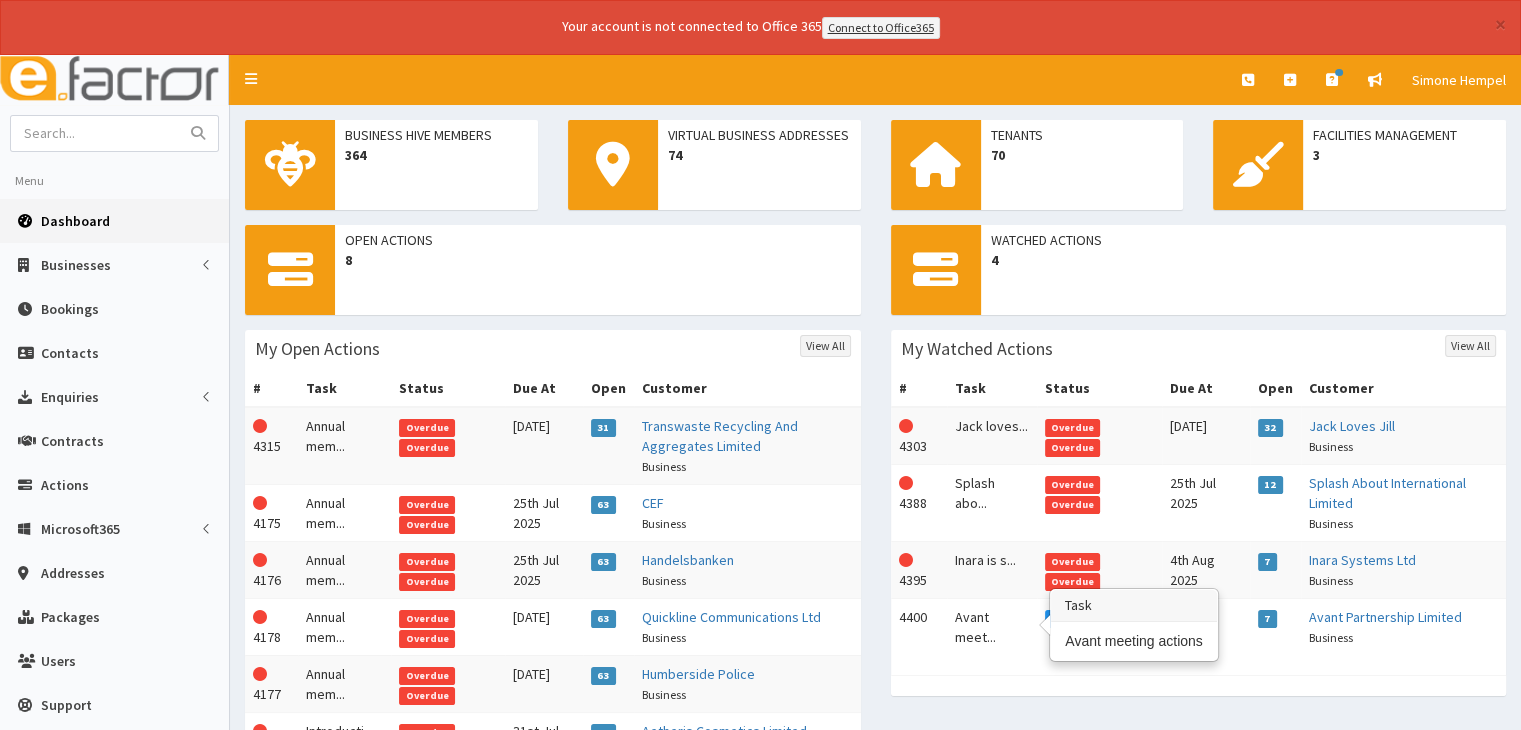 click on "Avant meet..." at bounding box center [992, 626] 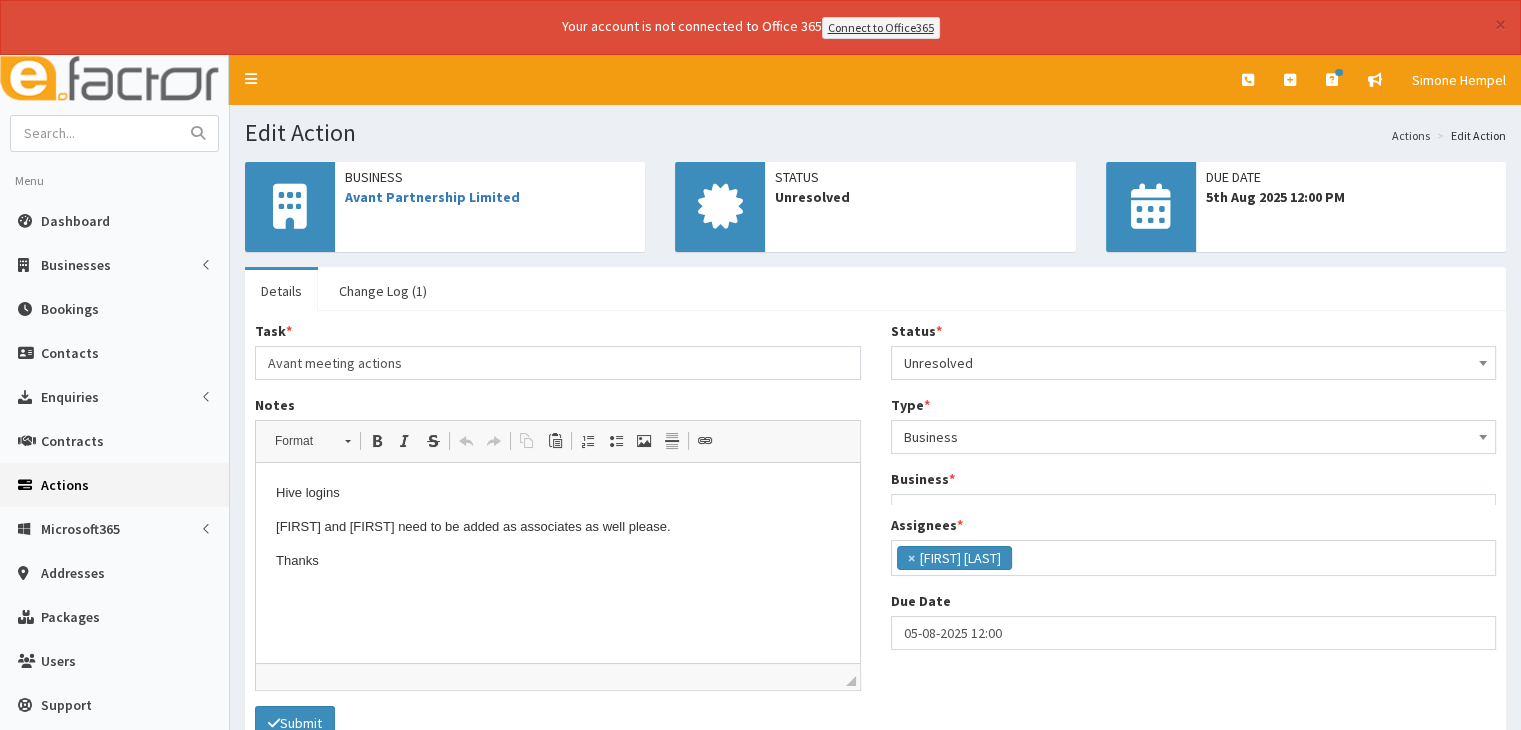 scroll, scrollTop: 0, scrollLeft: 0, axis: both 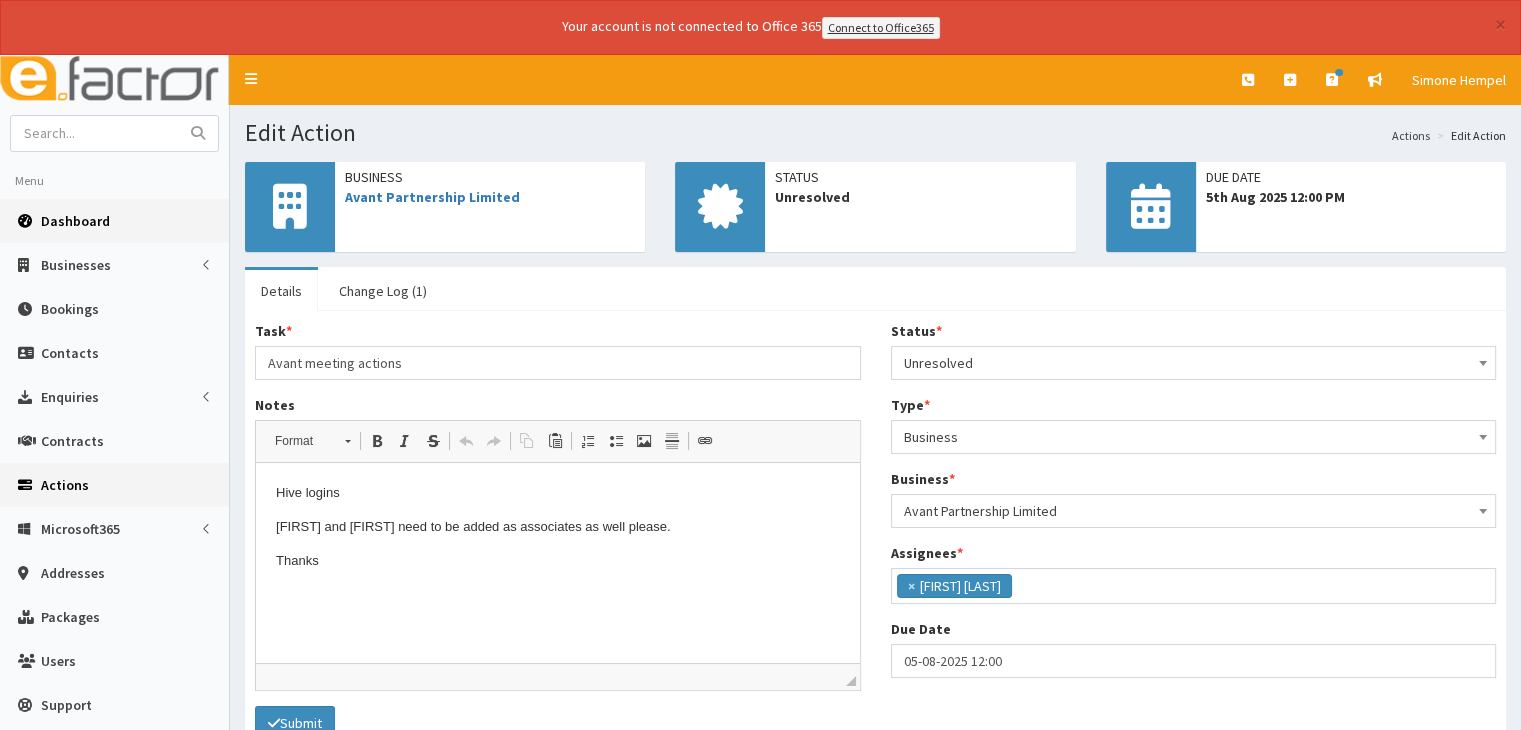 click on "Dashboard" at bounding box center [75, 221] 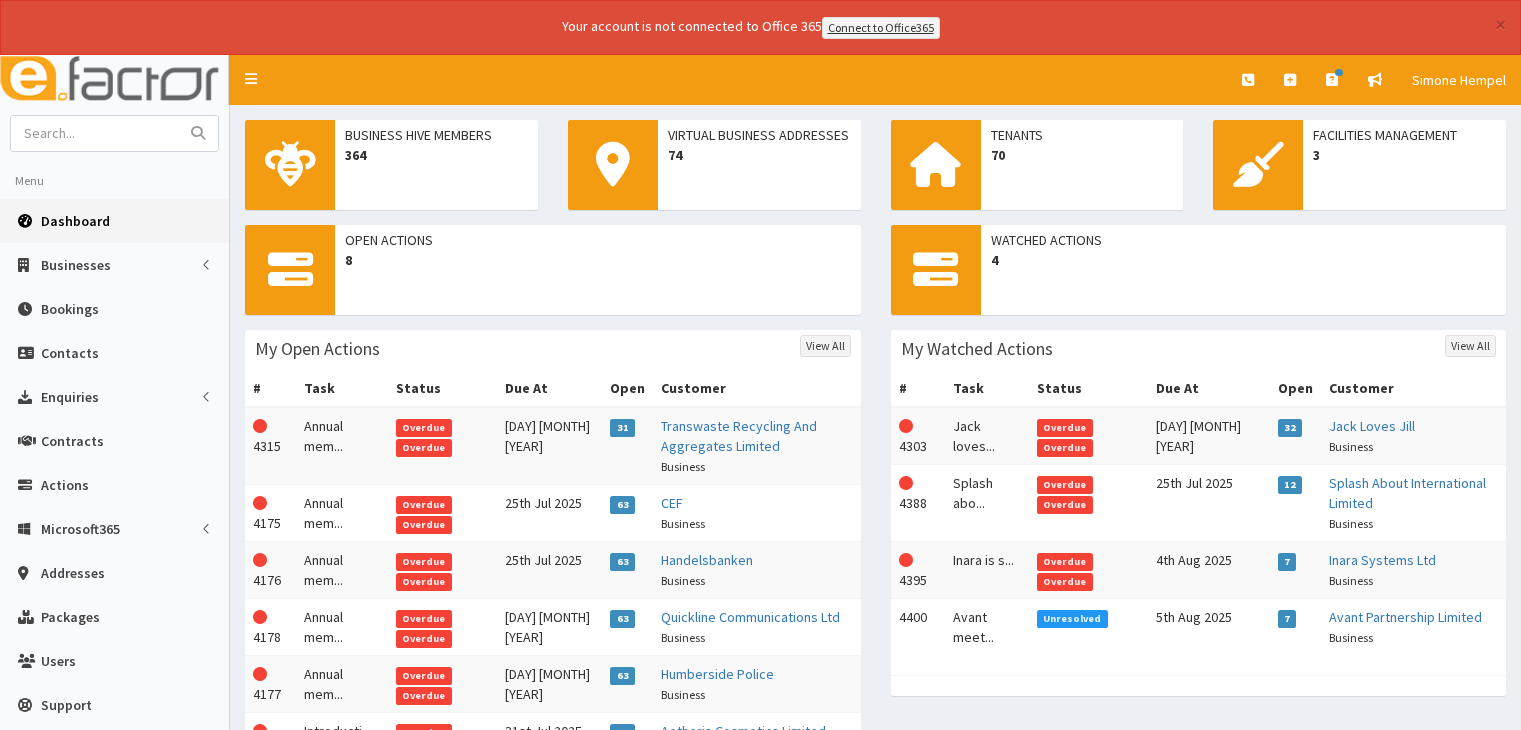 scroll, scrollTop: 0, scrollLeft: 0, axis: both 